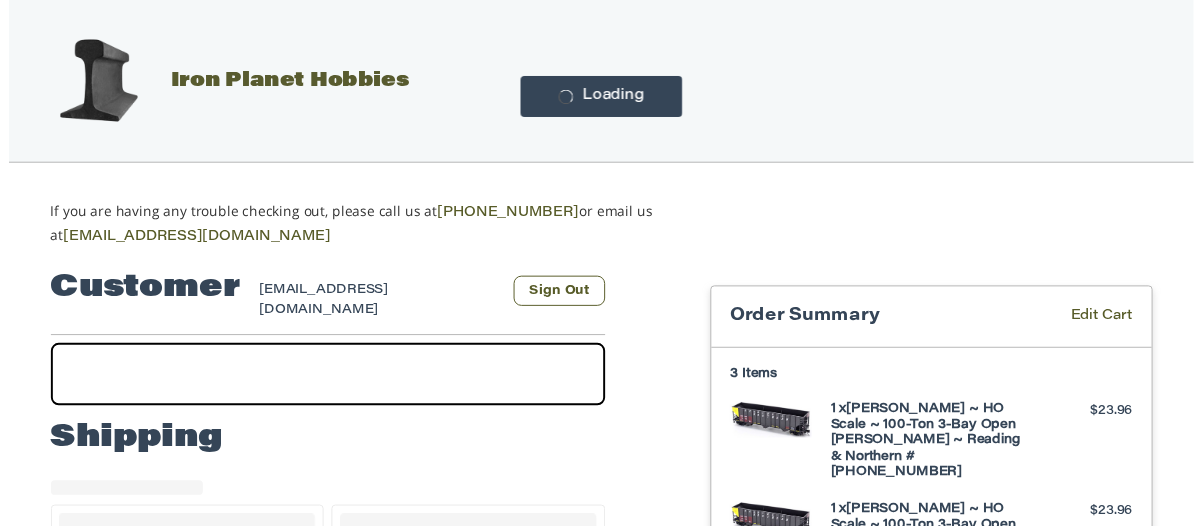 scroll, scrollTop: 0, scrollLeft: 0, axis: both 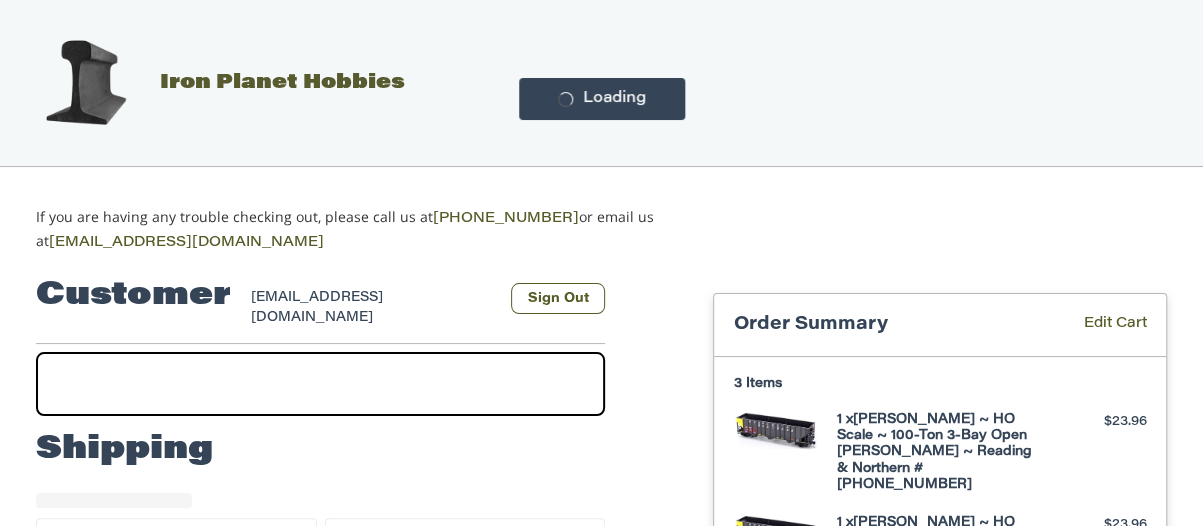 select on "**" 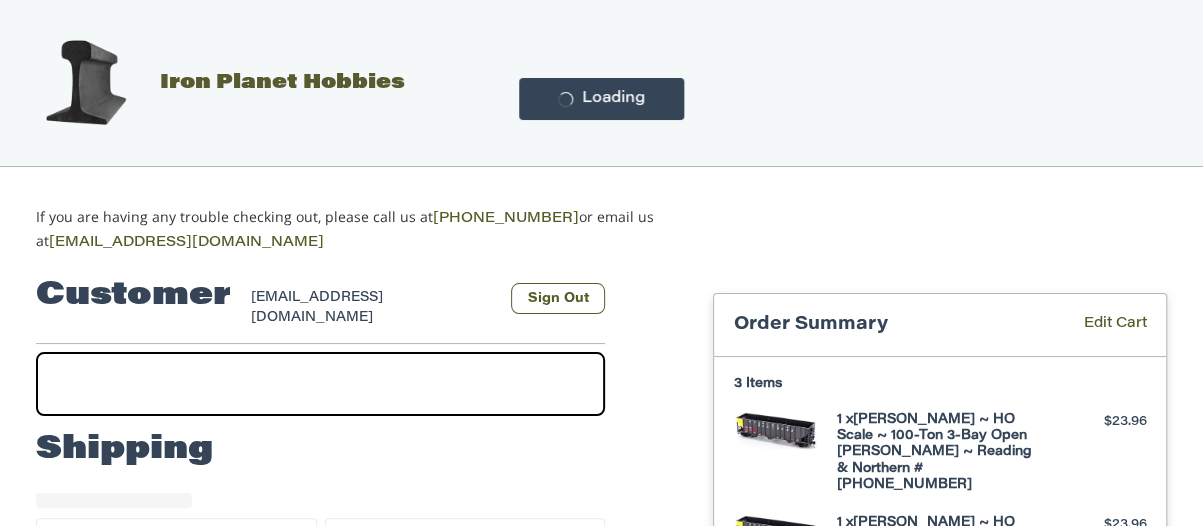 select on "**" 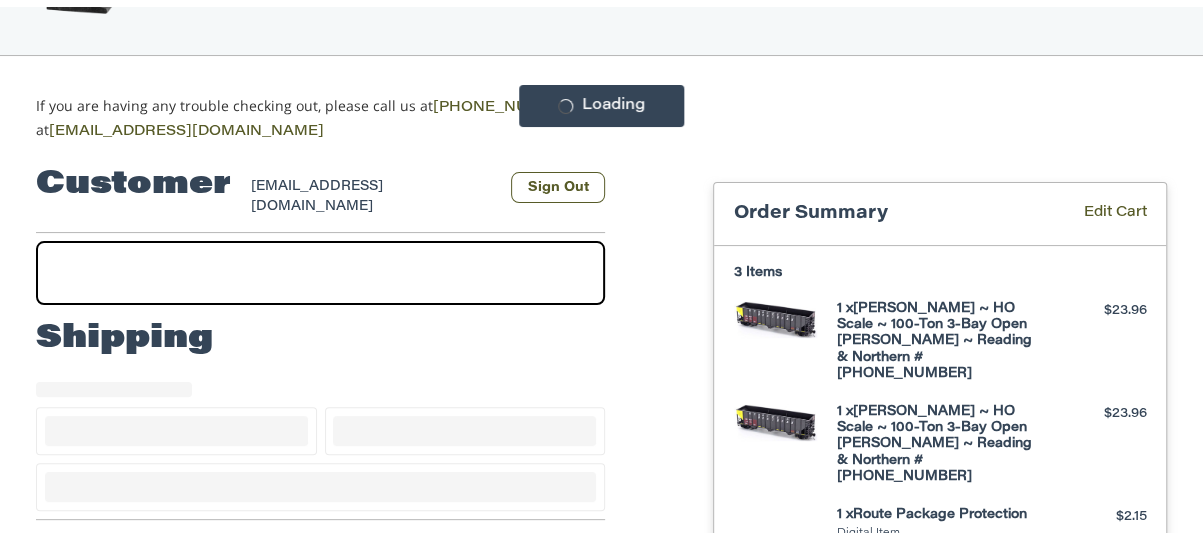 scroll, scrollTop: 89, scrollLeft: 0, axis: vertical 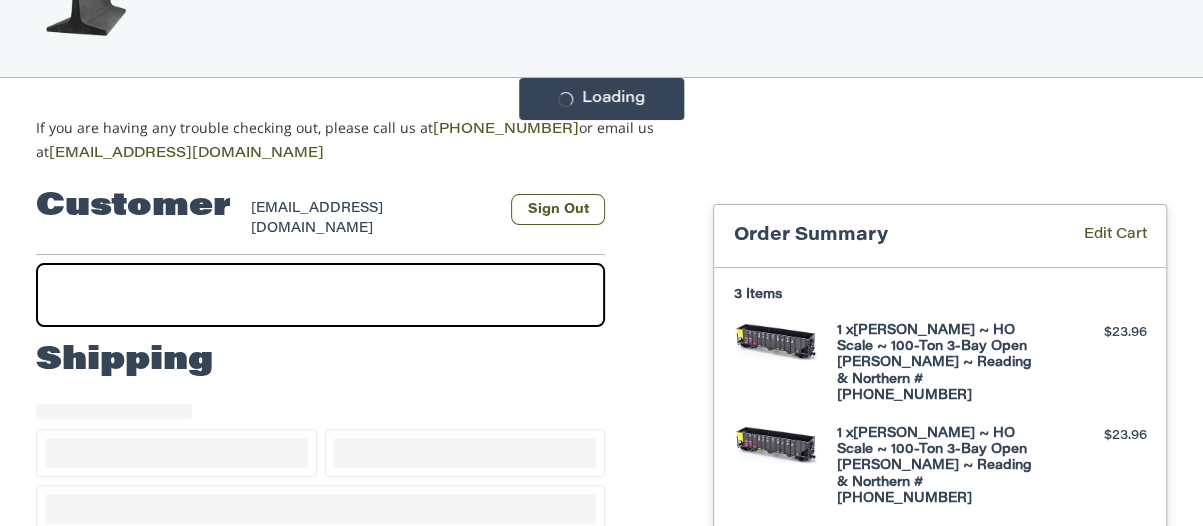select on "**" 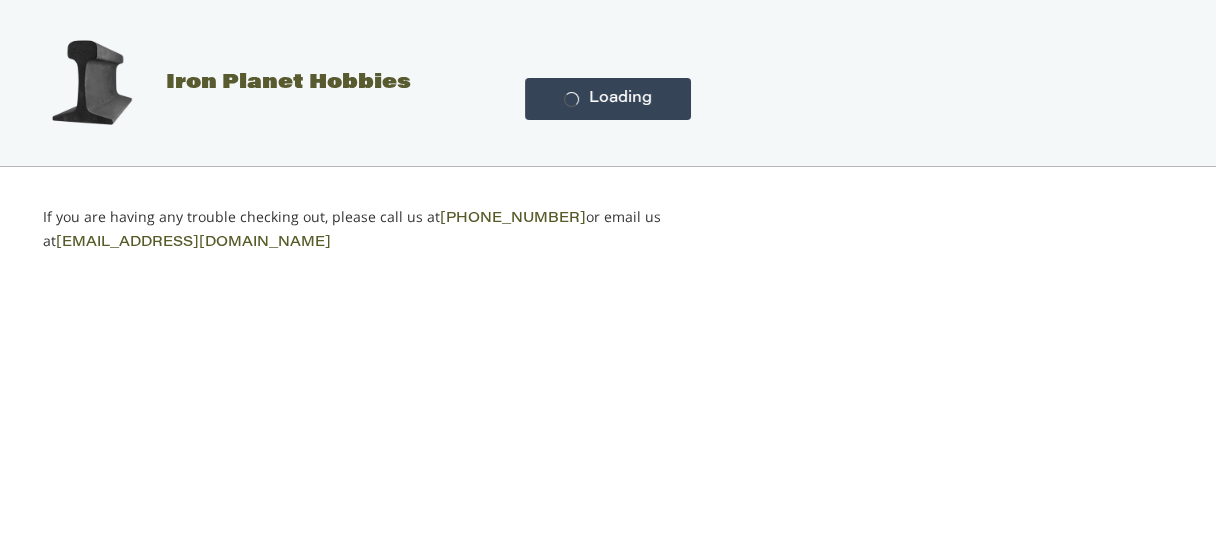 scroll, scrollTop: 0, scrollLeft: 0, axis: both 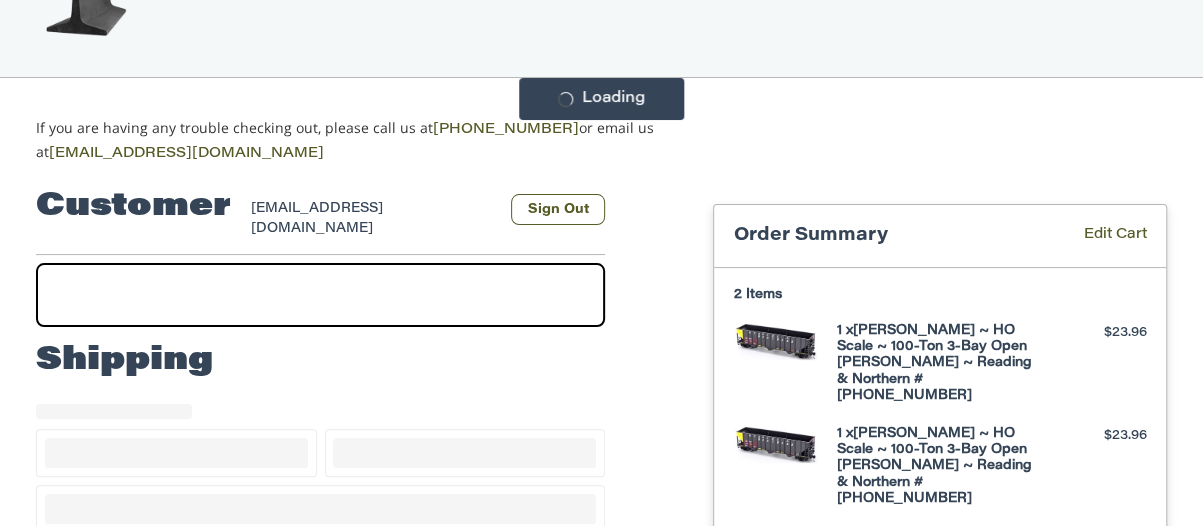 select on "**" 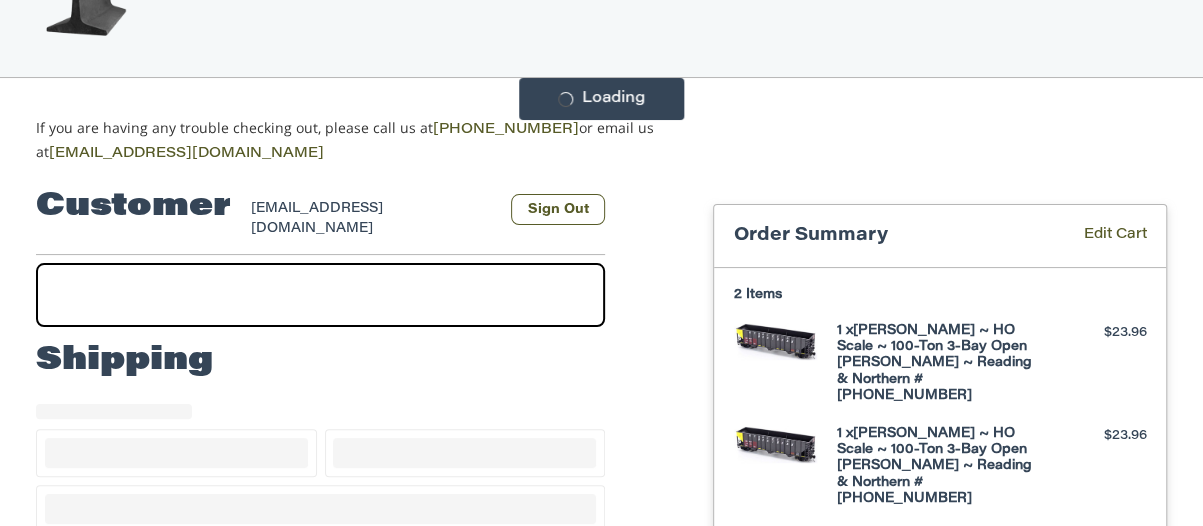 select on "**" 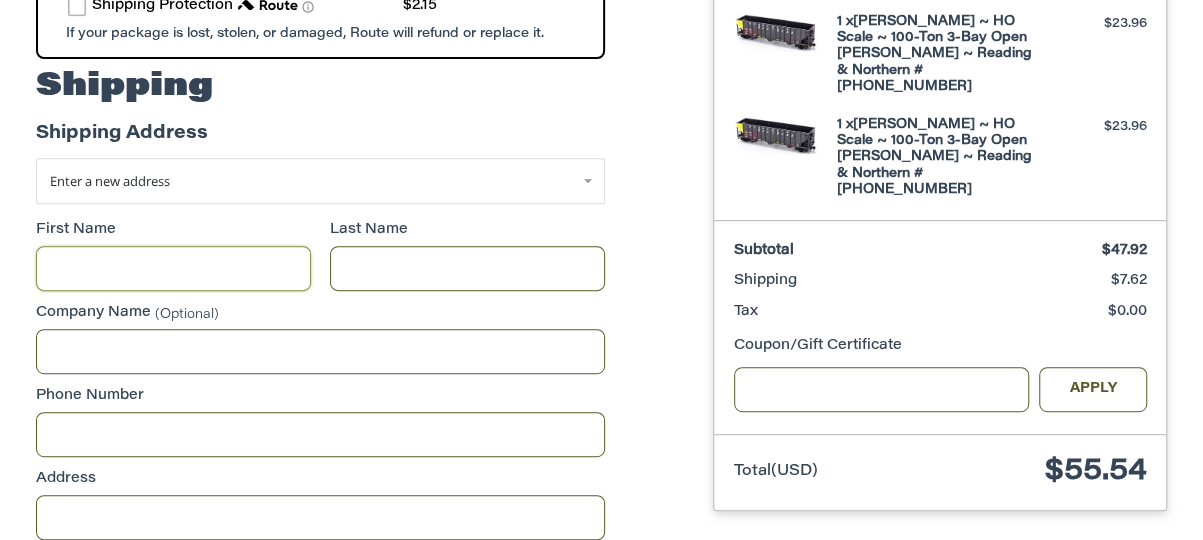 scroll, scrollTop: 379, scrollLeft: 0, axis: vertical 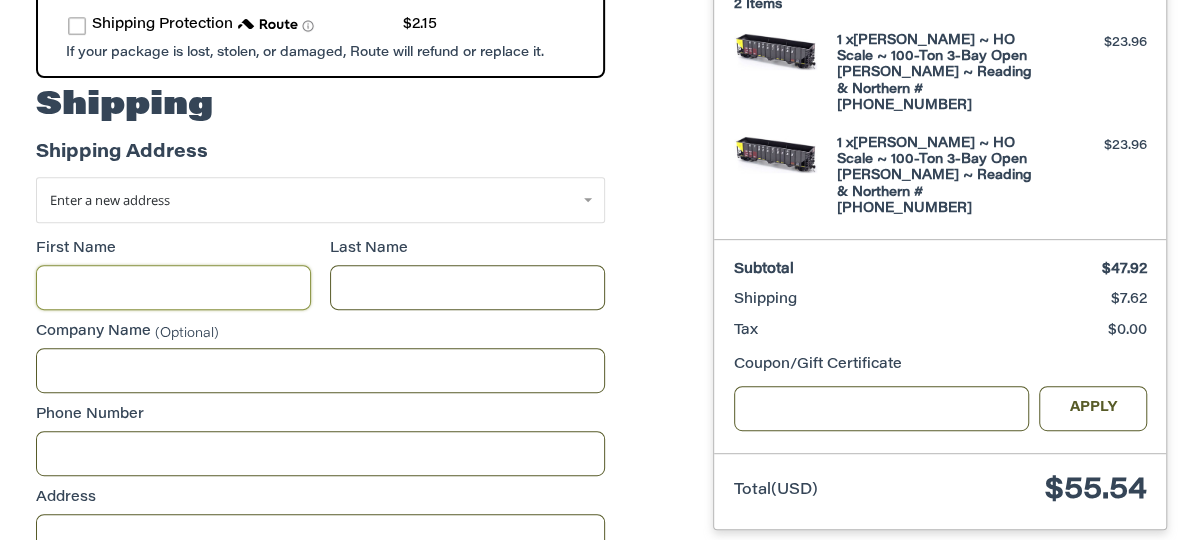 type on "*******" 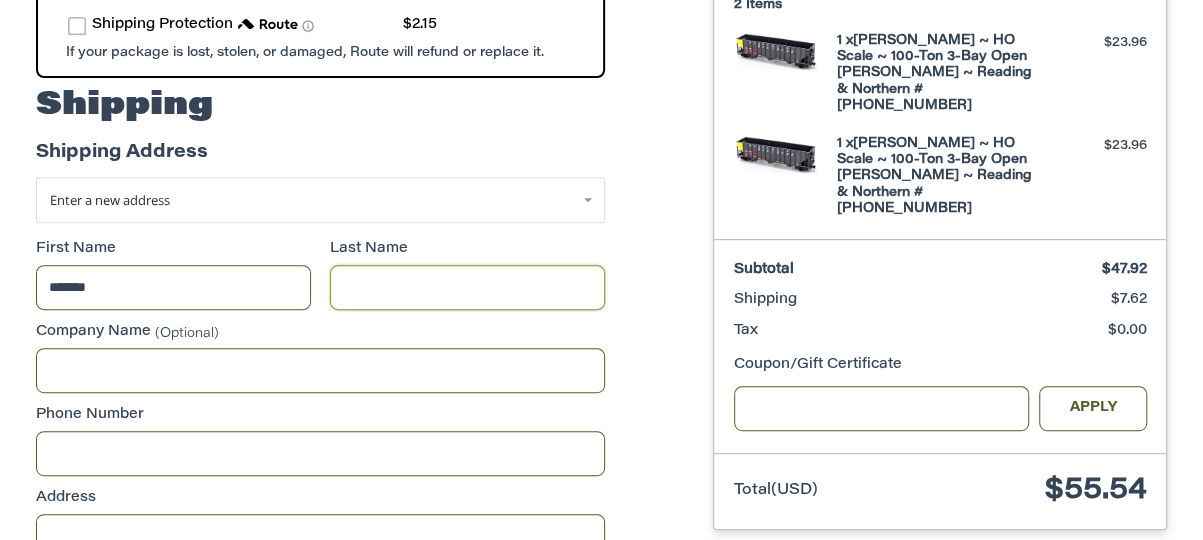 type on "*********" 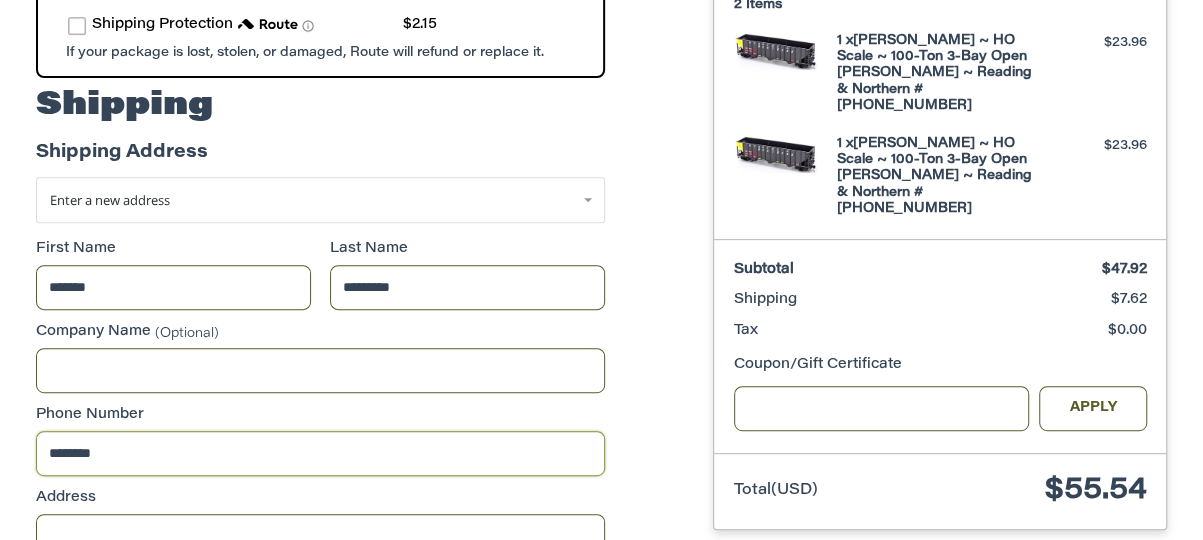 type on "**********" 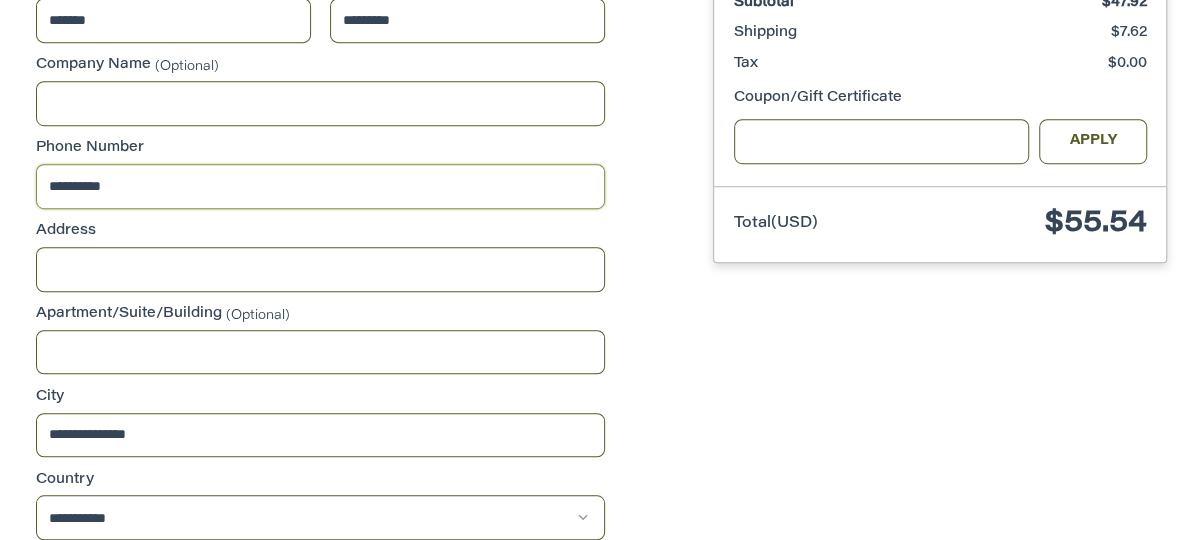 scroll, scrollTop: 654, scrollLeft: 0, axis: vertical 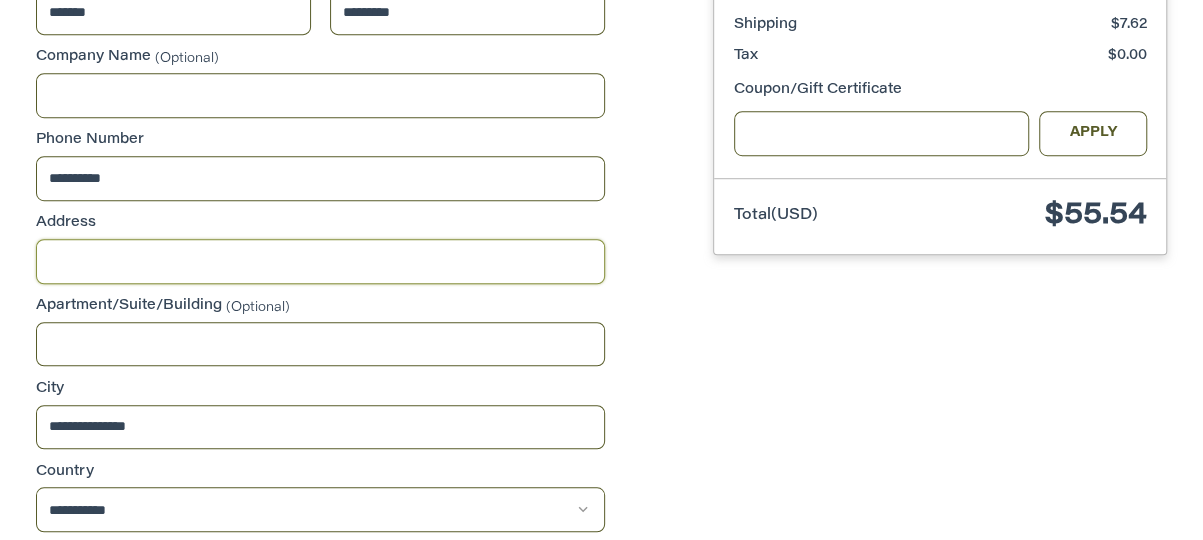 type on "**********" 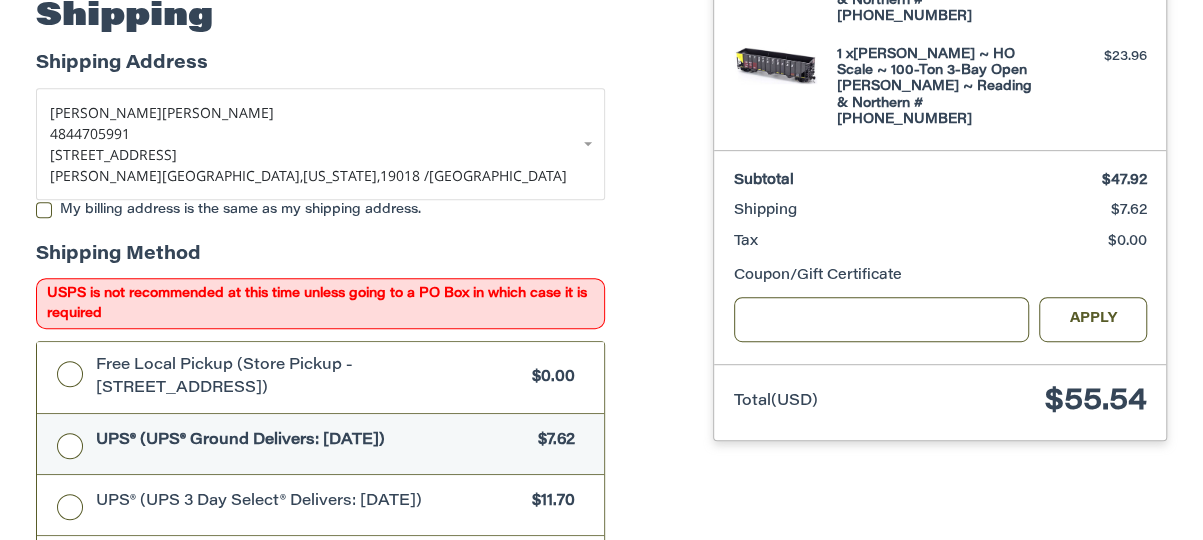 scroll, scrollTop: 458, scrollLeft: 0, axis: vertical 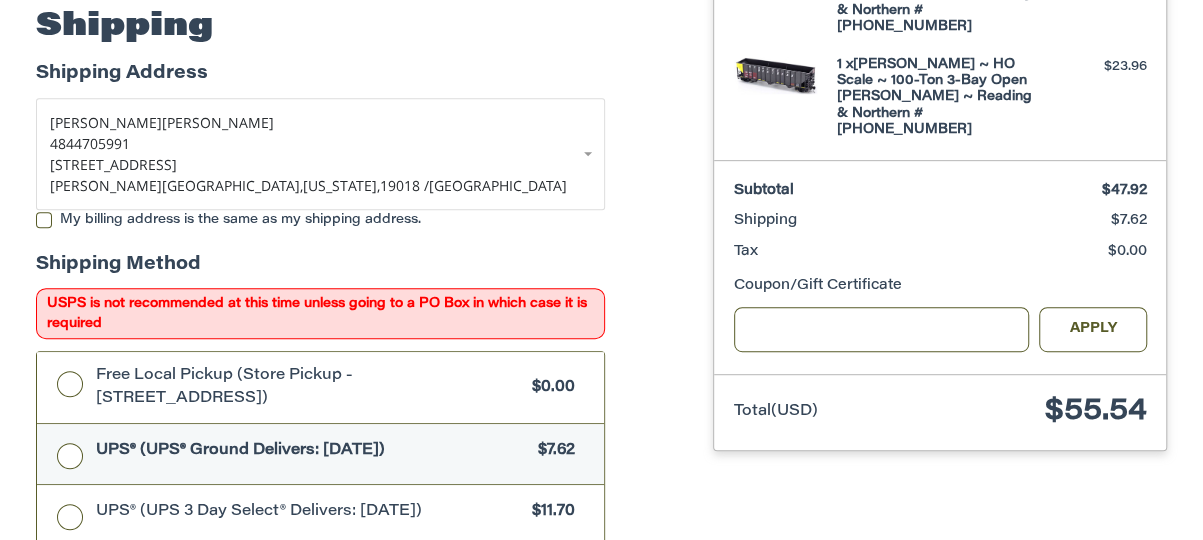 click on "UPS® (UPS® Ground Delivers: Thu, Jul 10) $7.62" at bounding box center [320, 454] 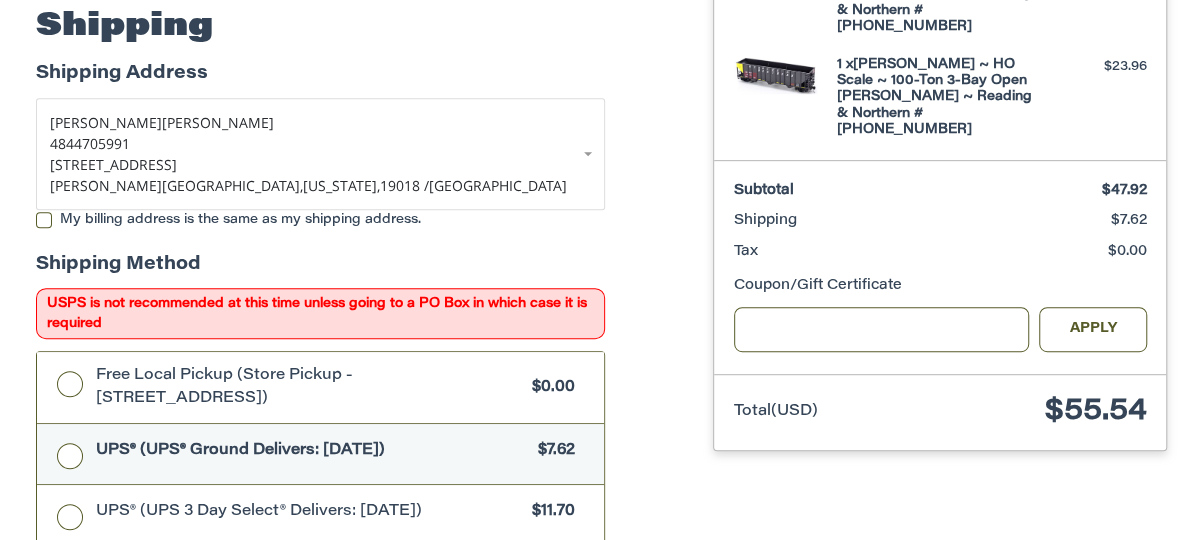 click on "UPS® (UPS® Ground Delivers: Thu, Jul 10) $7.62" at bounding box center (320, 454) 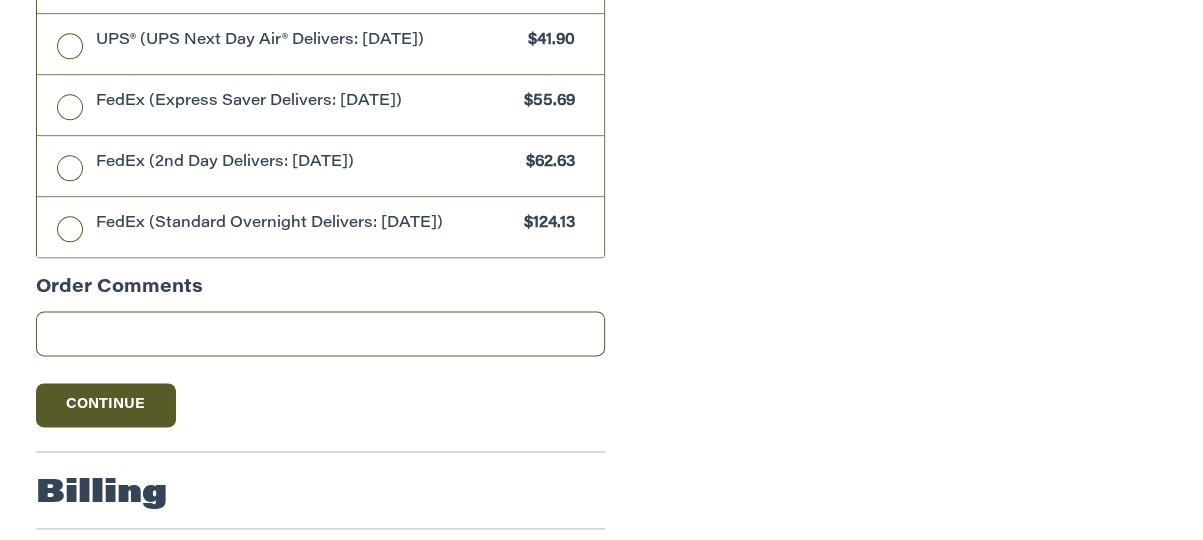 scroll, scrollTop: 1252, scrollLeft: 0, axis: vertical 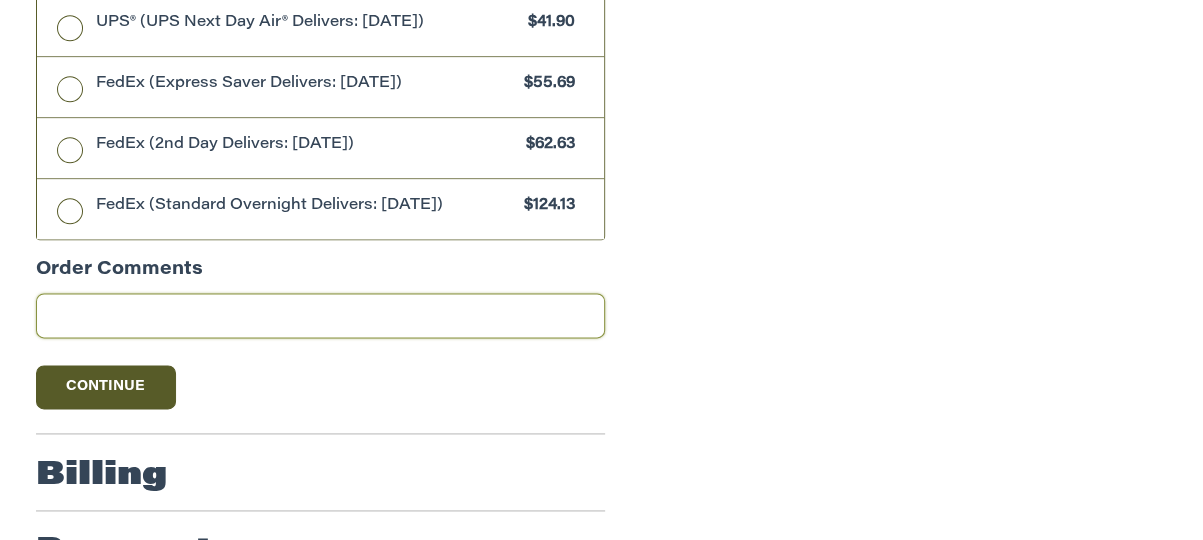 click on "Order Comments" at bounding box center (320, 315) 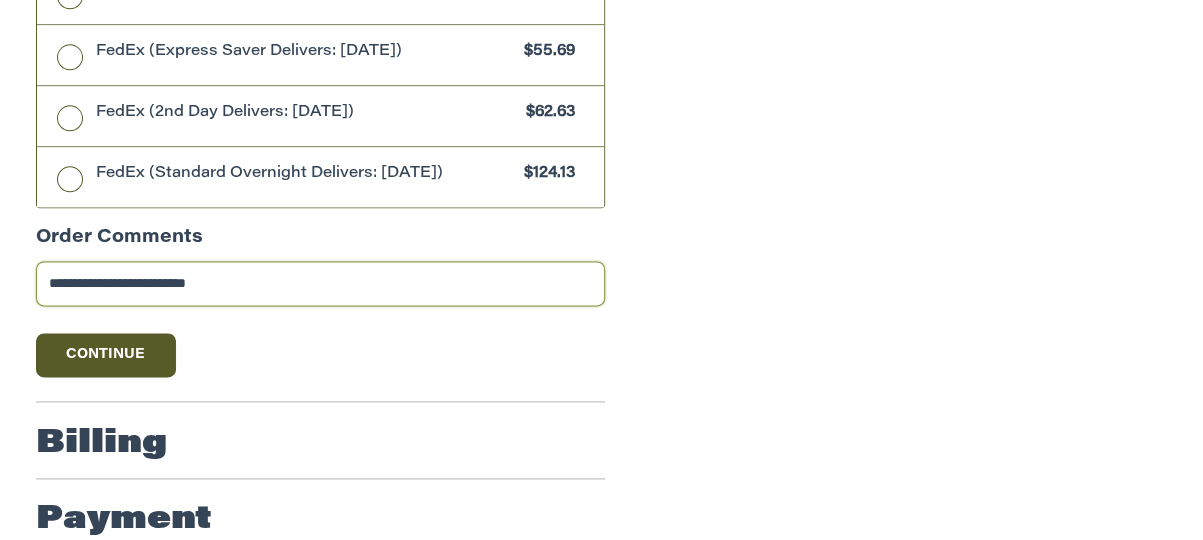 scroll, scrollTop: 1292, scrollLeft: 0, axis: vertical 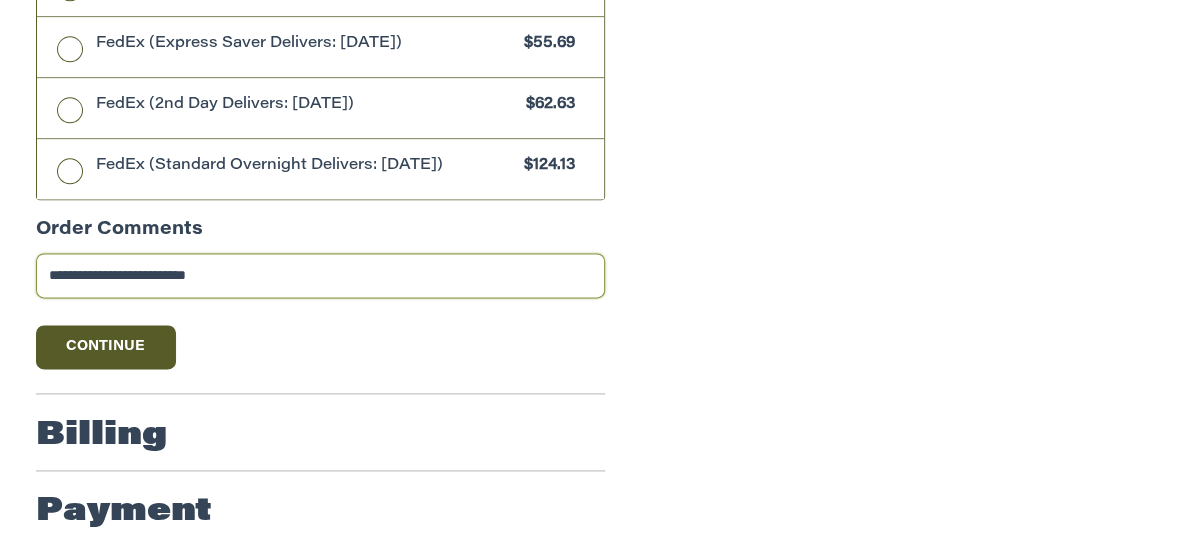 click on "**********" at bounding box center (320, 275) 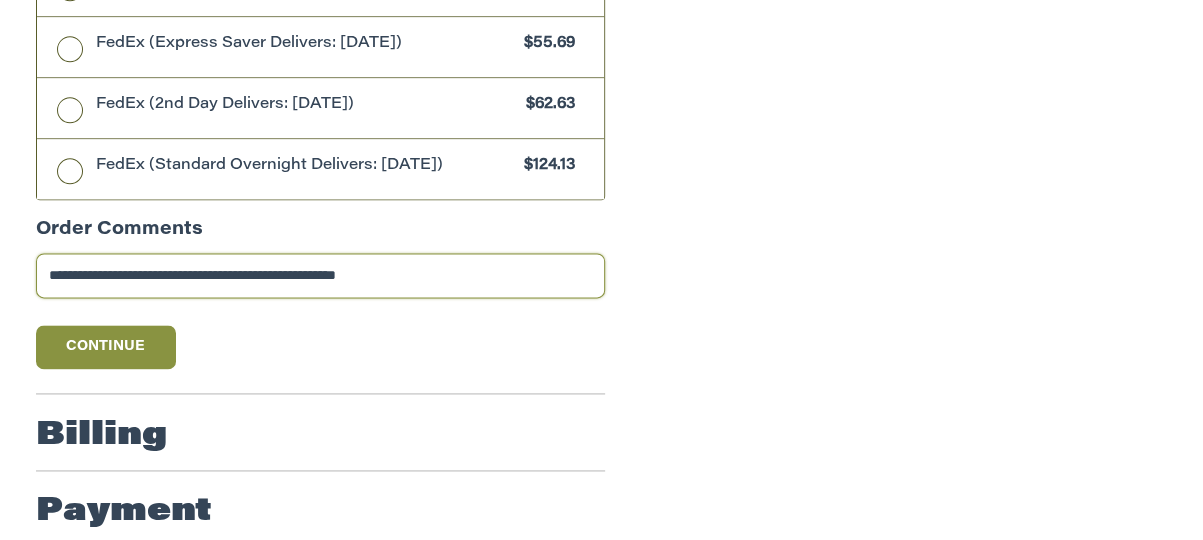 type on "**********" 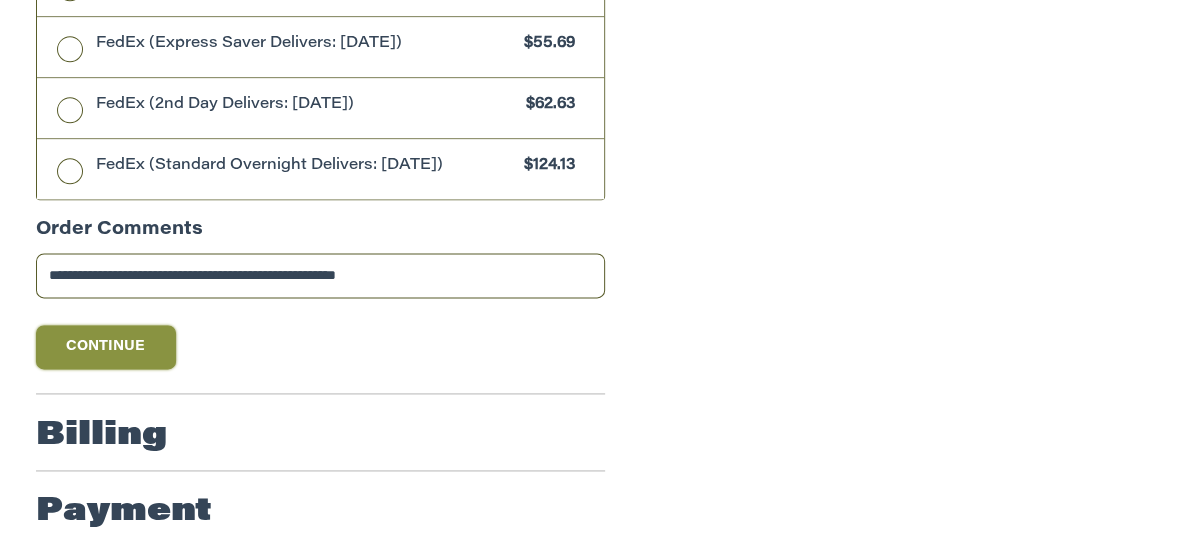 click on "Continue" at bounding box center (106, 347) 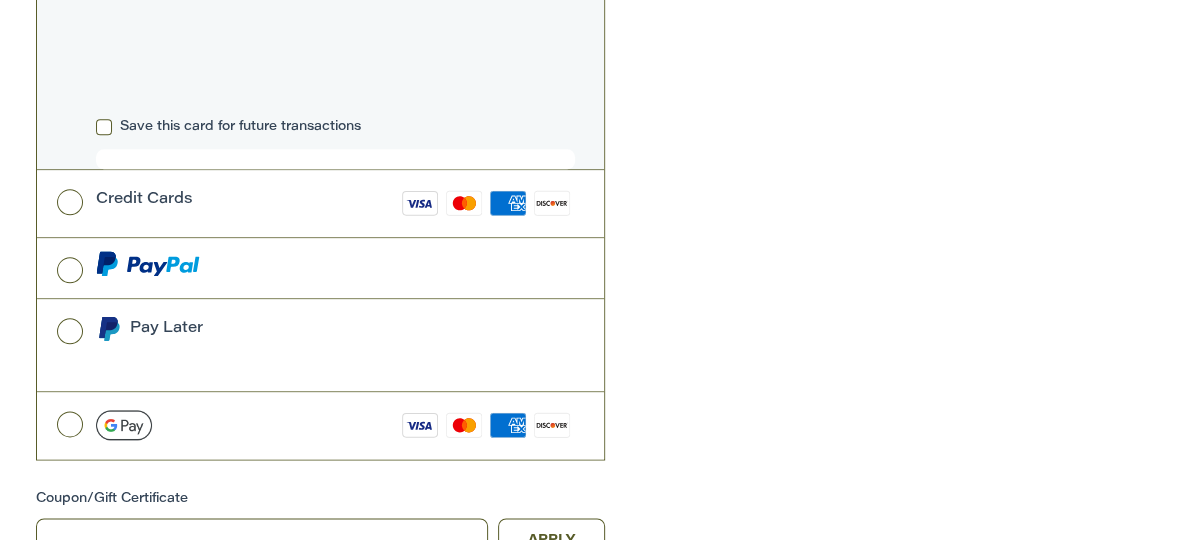 scroll, scrollTop: 1241, scrollLeft: 0, axis: vertical 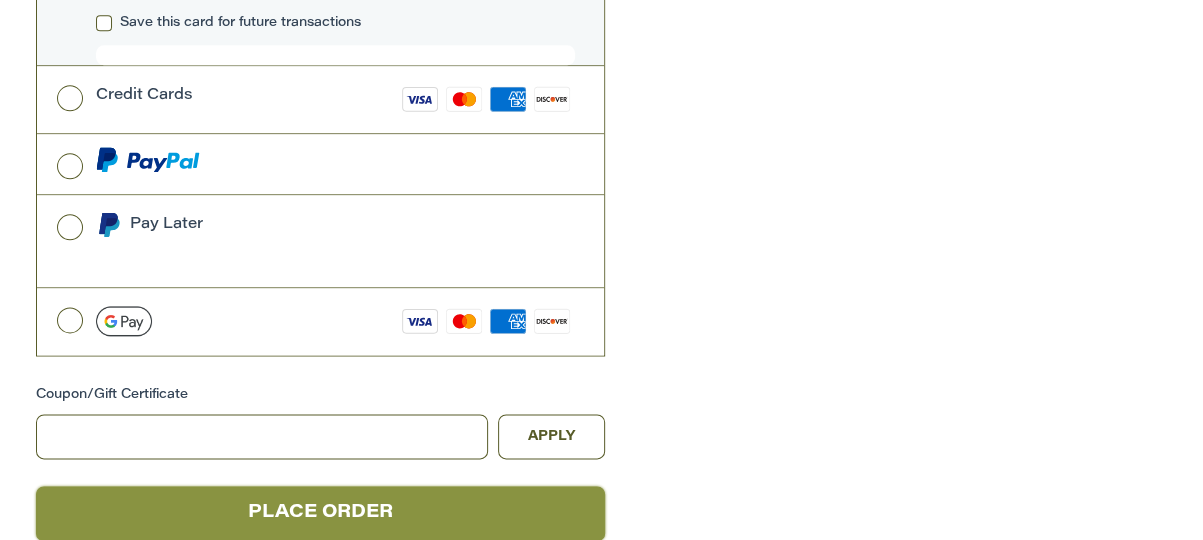 click on "Place Order" at bounding box center (320, 513) 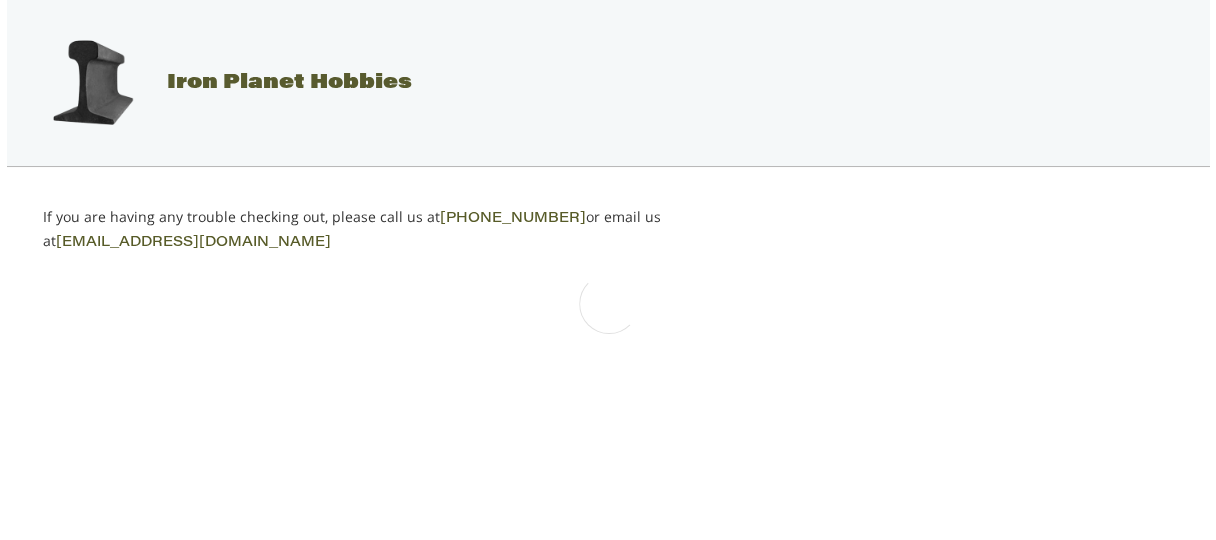 scroll, scrollTop: 0, scrollLeft: 0, axis: both 